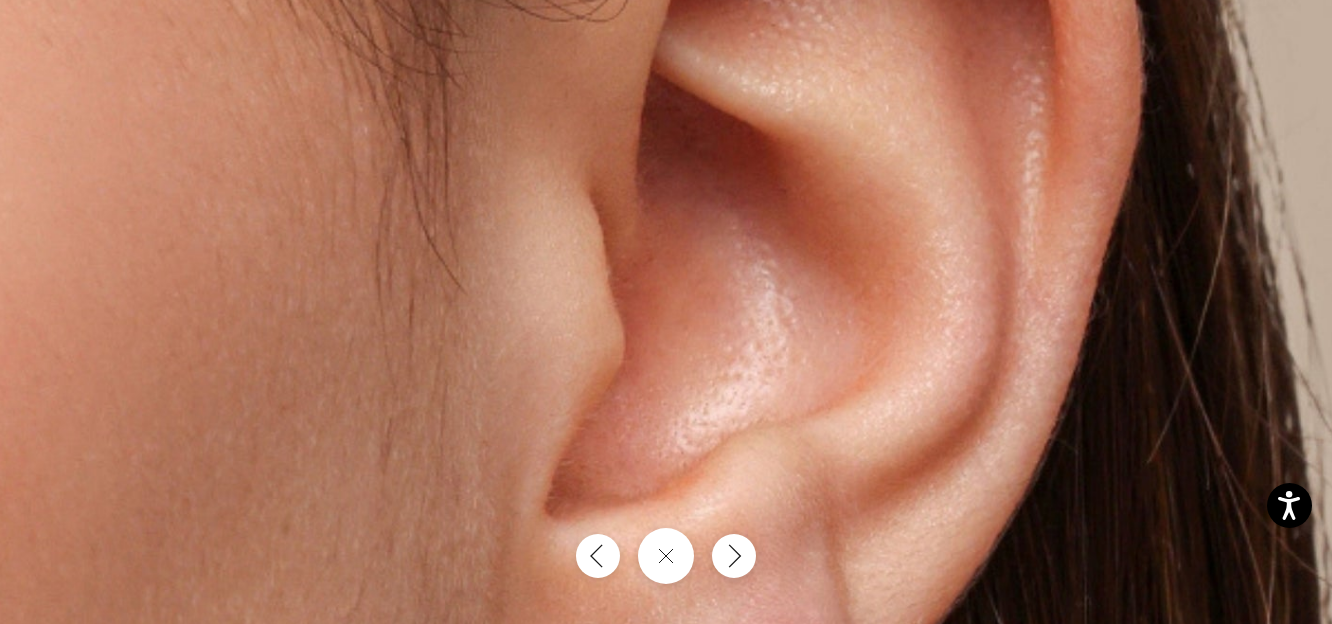 scroll, scrollTop: 300, scrollLeft: 0, axis: vertical 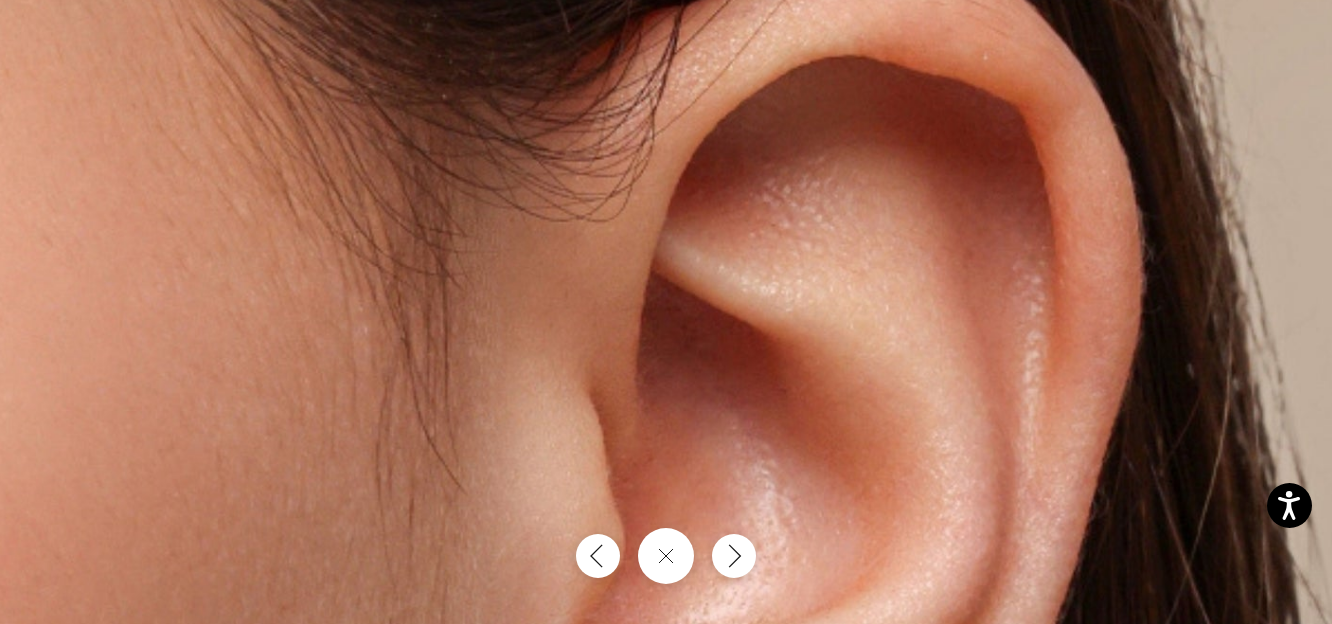 click at bounding box center (596, 536) 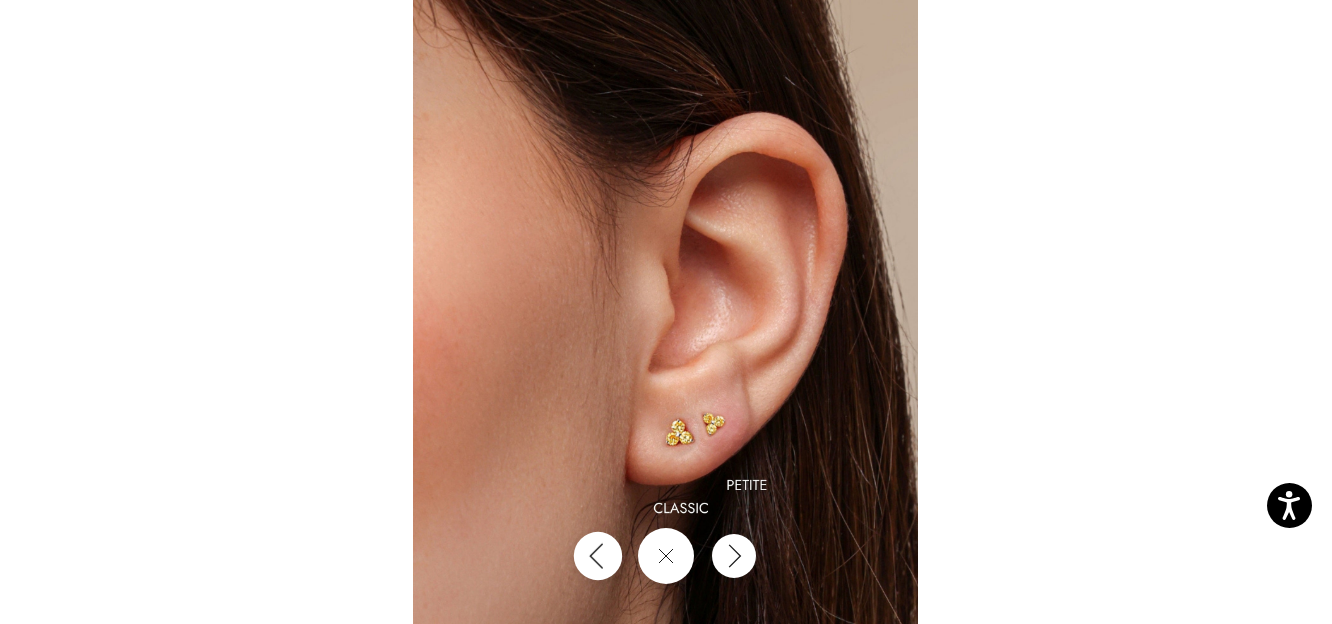 click 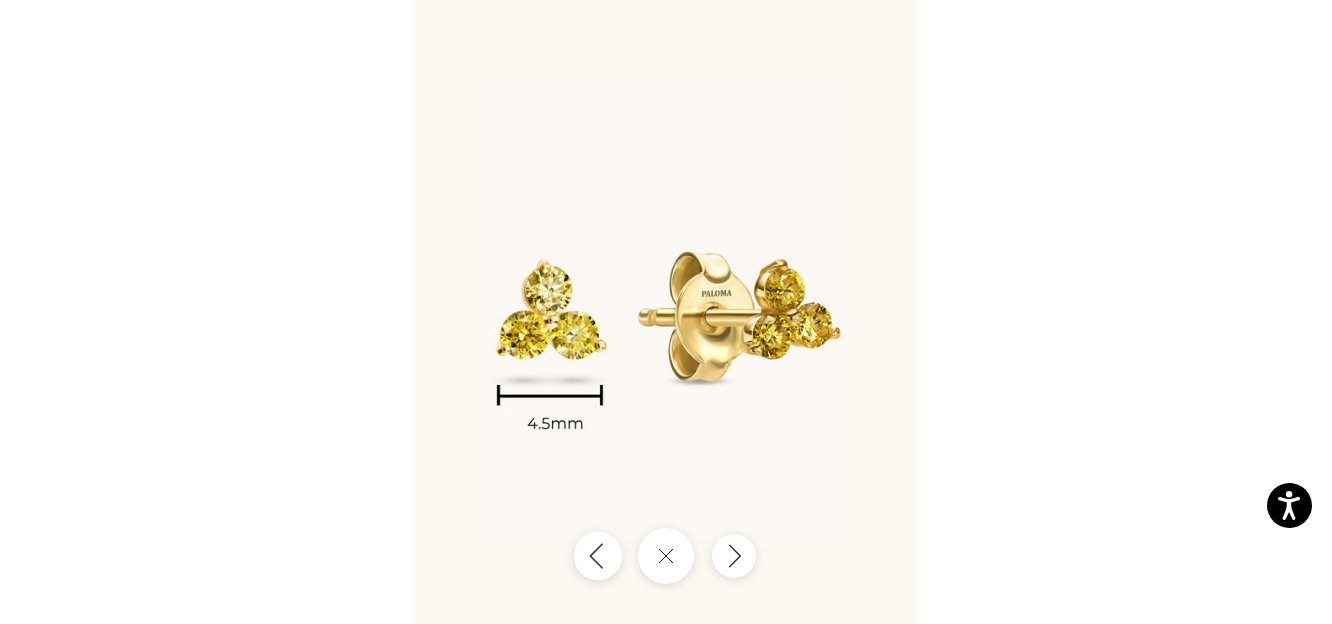 click 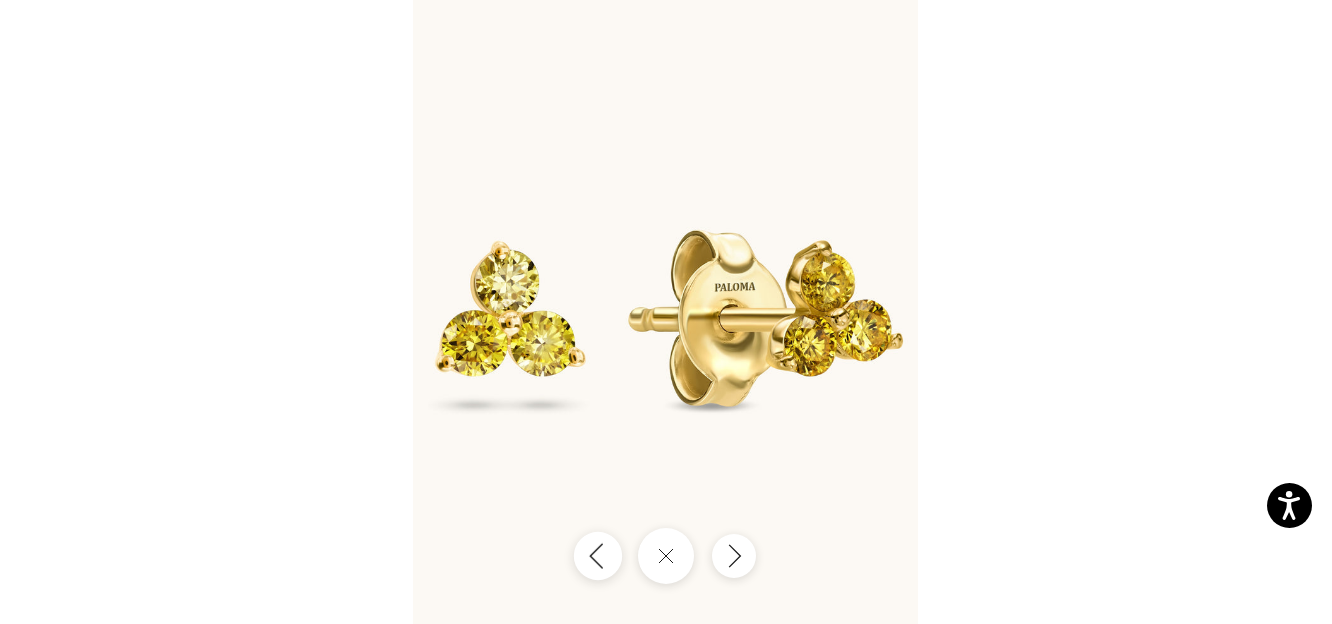 click 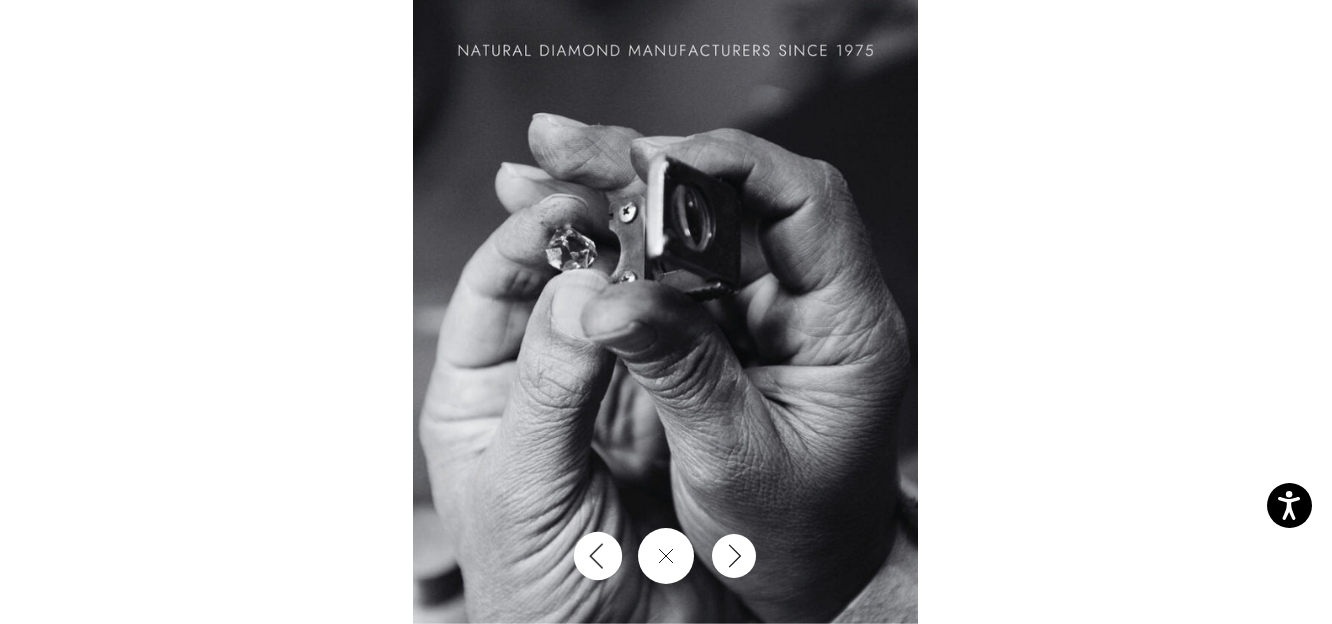 click 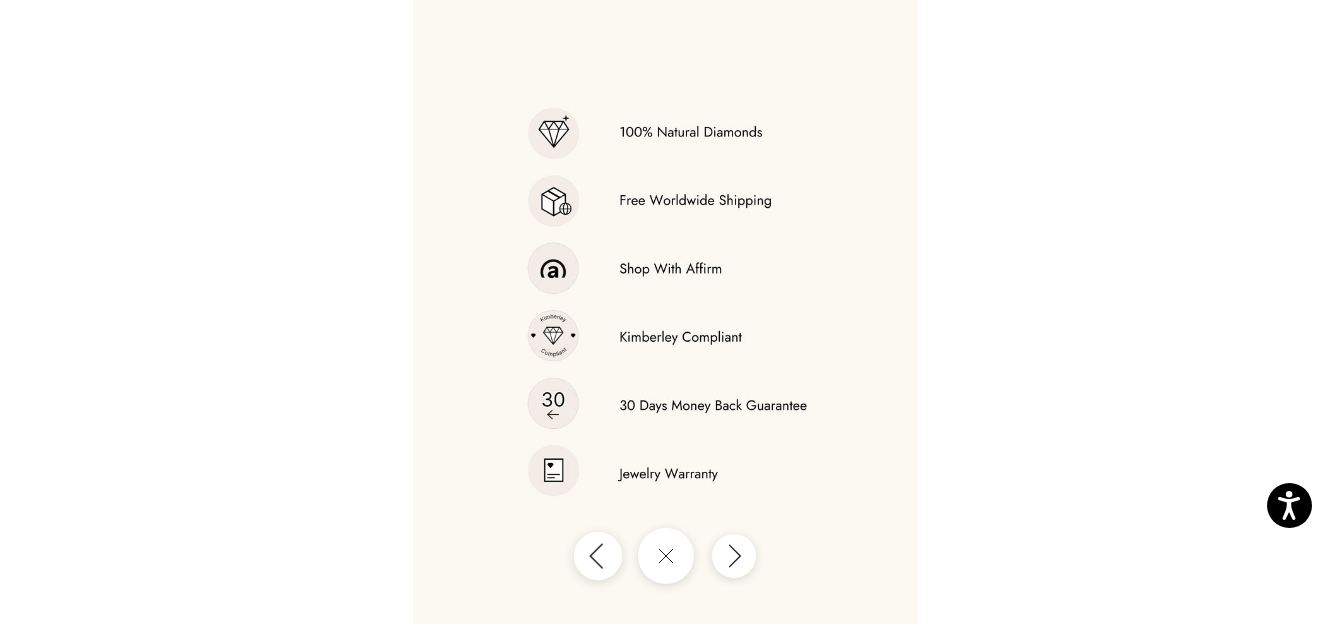 click 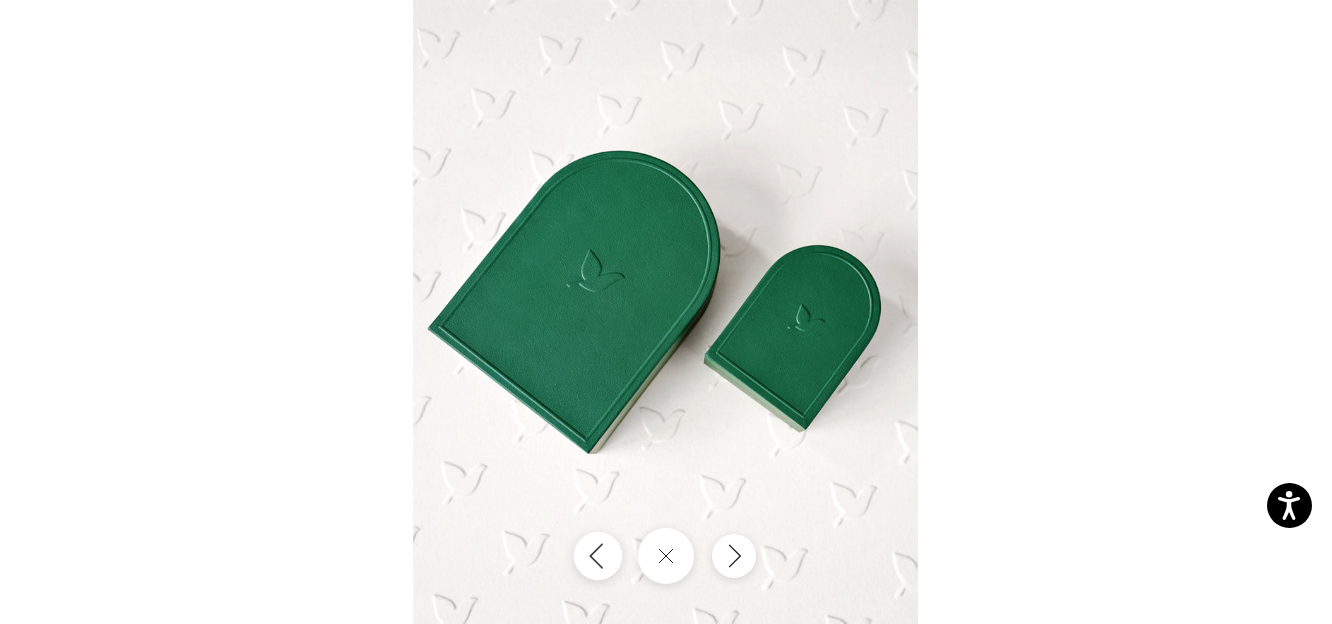 click 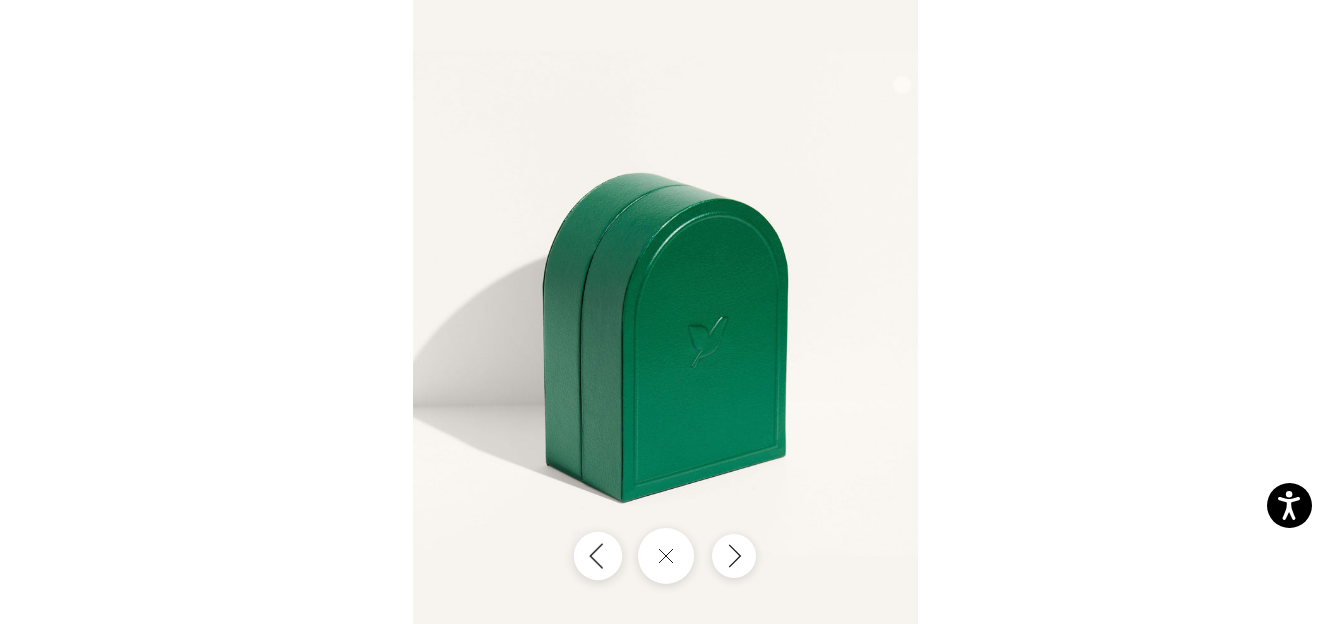 click 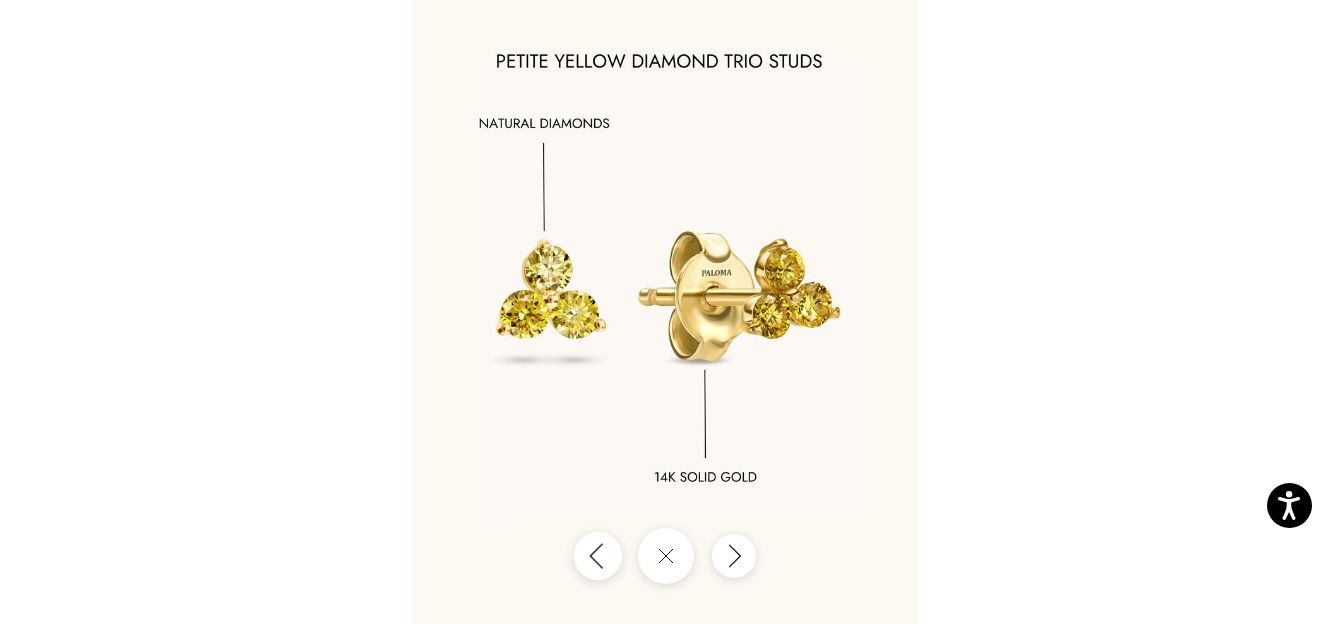 click 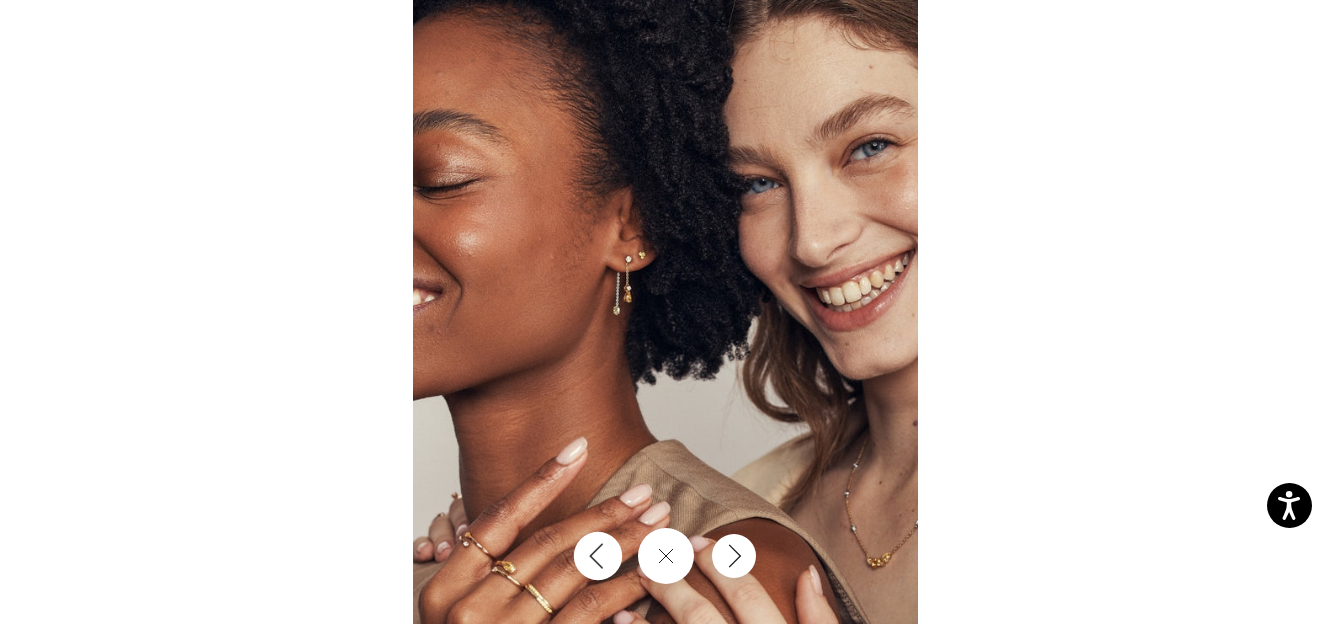 click 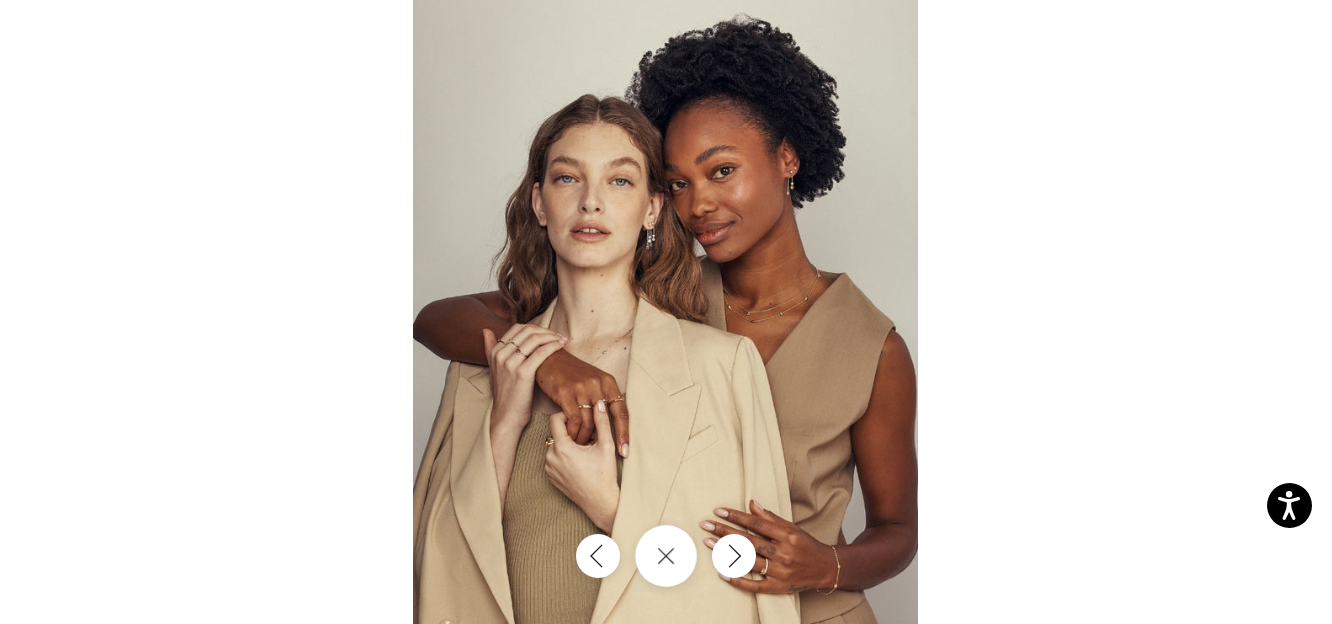 click at bounding box center [666, 556] 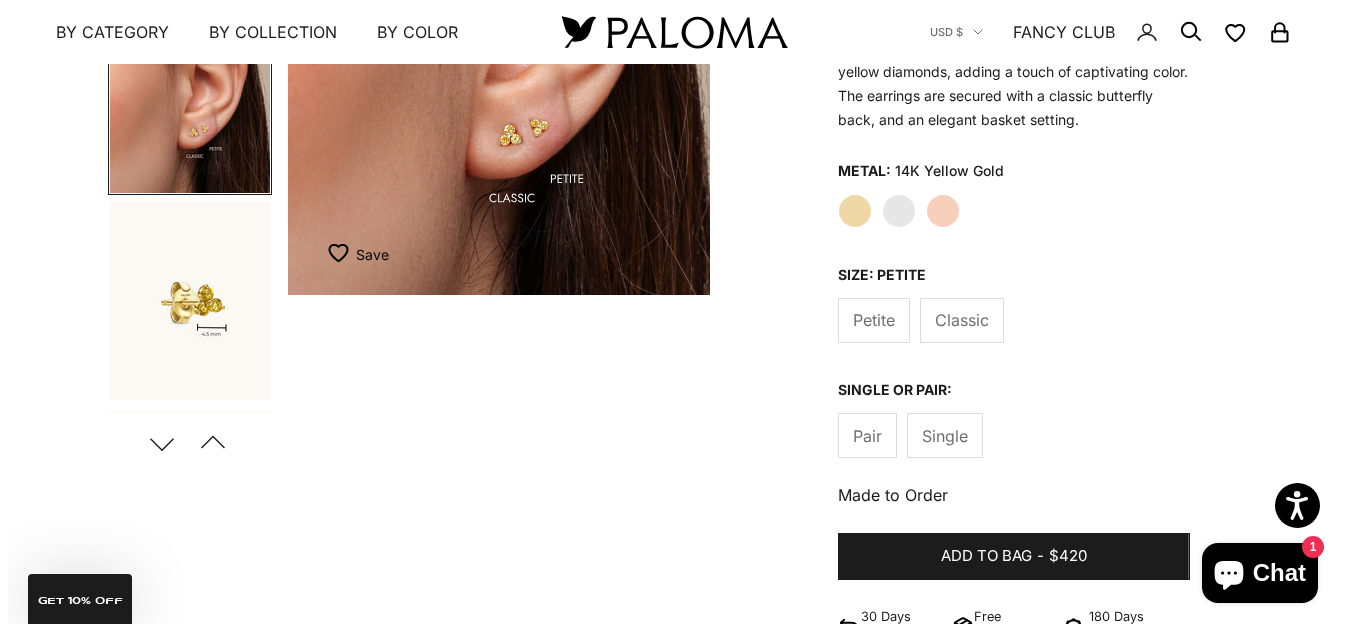 scroll, scrollTop: 500, scrollLeft: 0, axis: vertical 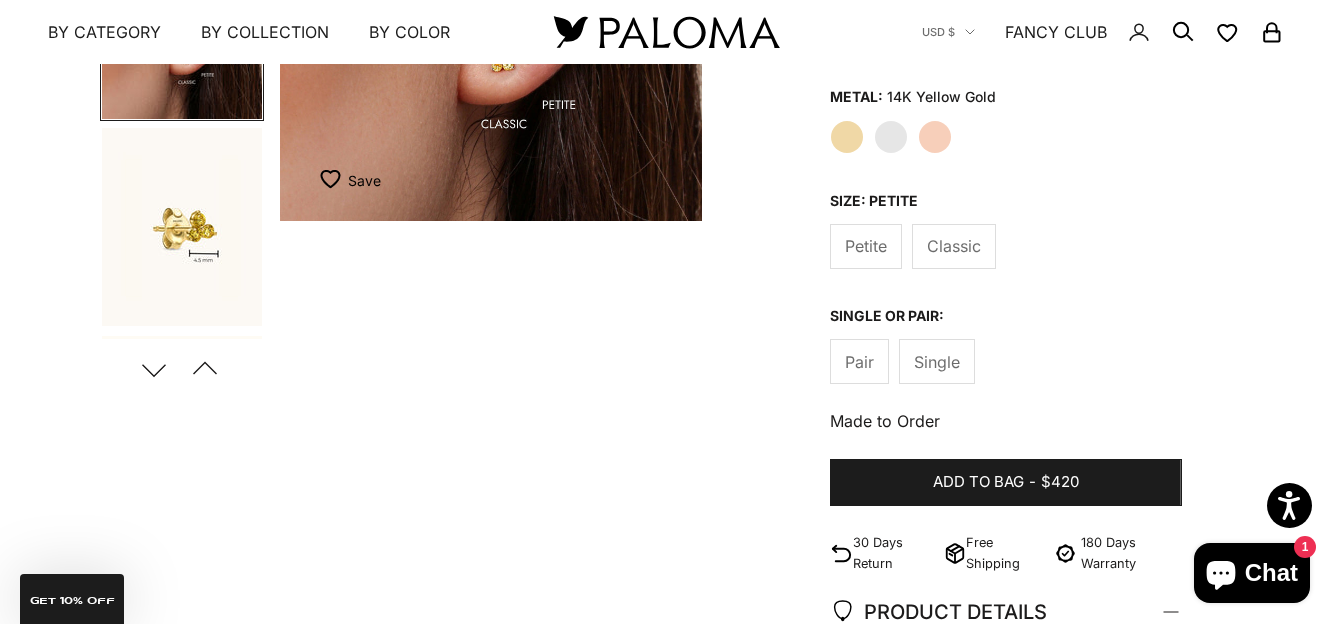 click on "Pair" 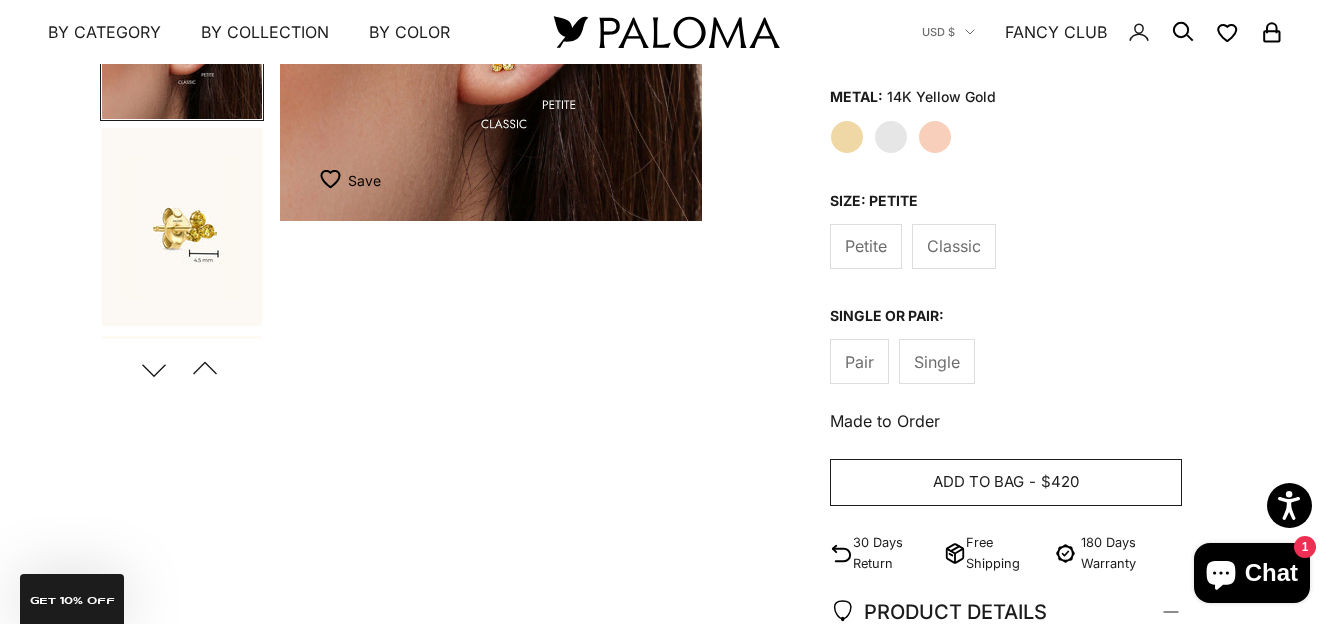 click on "Add to bag  -  $420" at bounding box center (1006, 483) 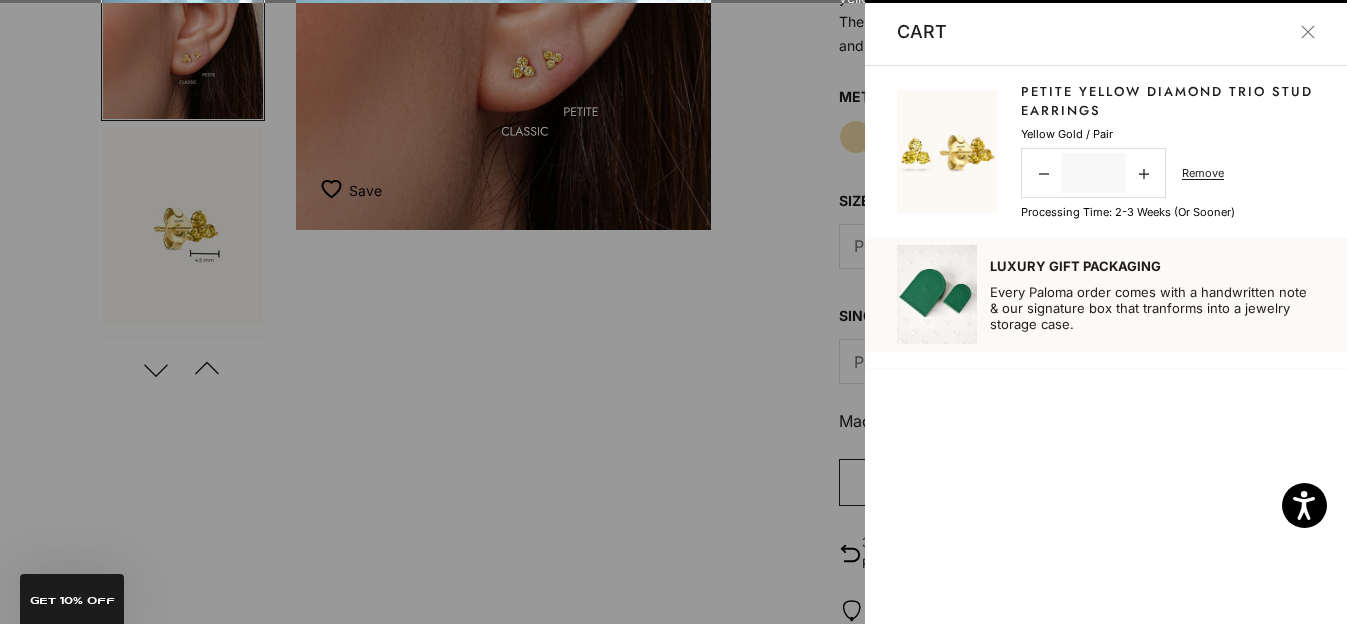 scroll, scrollTop: 0, scrollLeft: 908, axis: horizontal 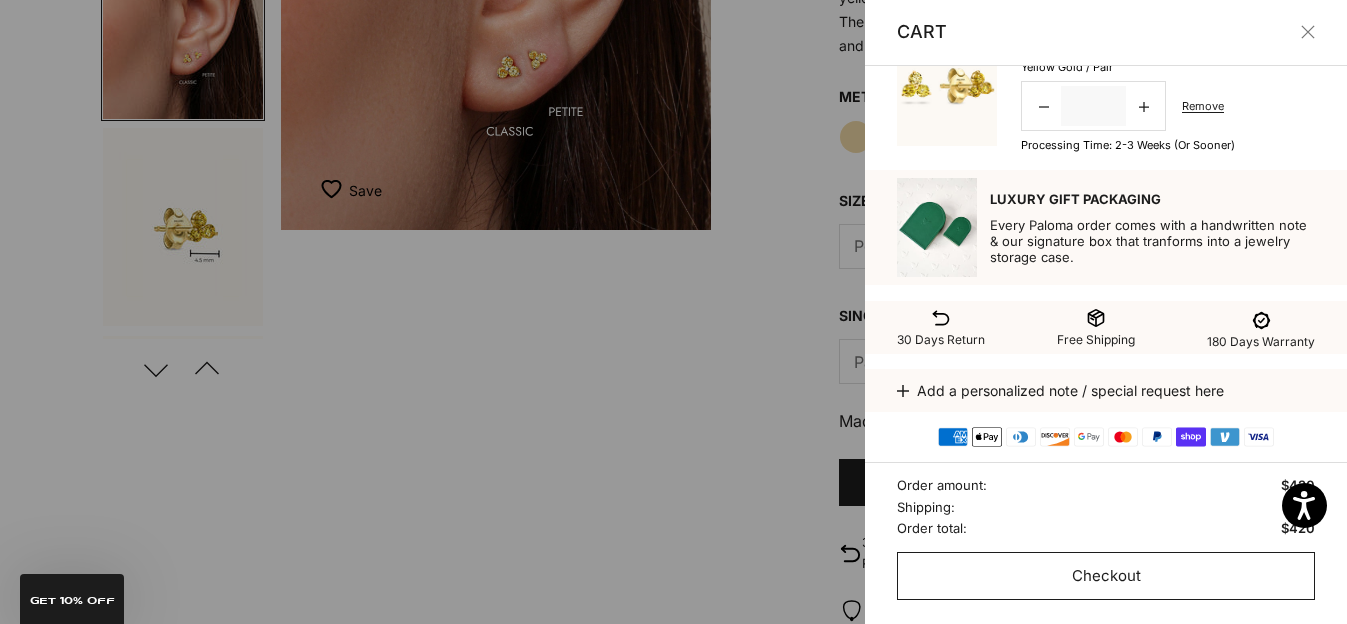 click on "Checkout" at bounding box center [1106, 576] 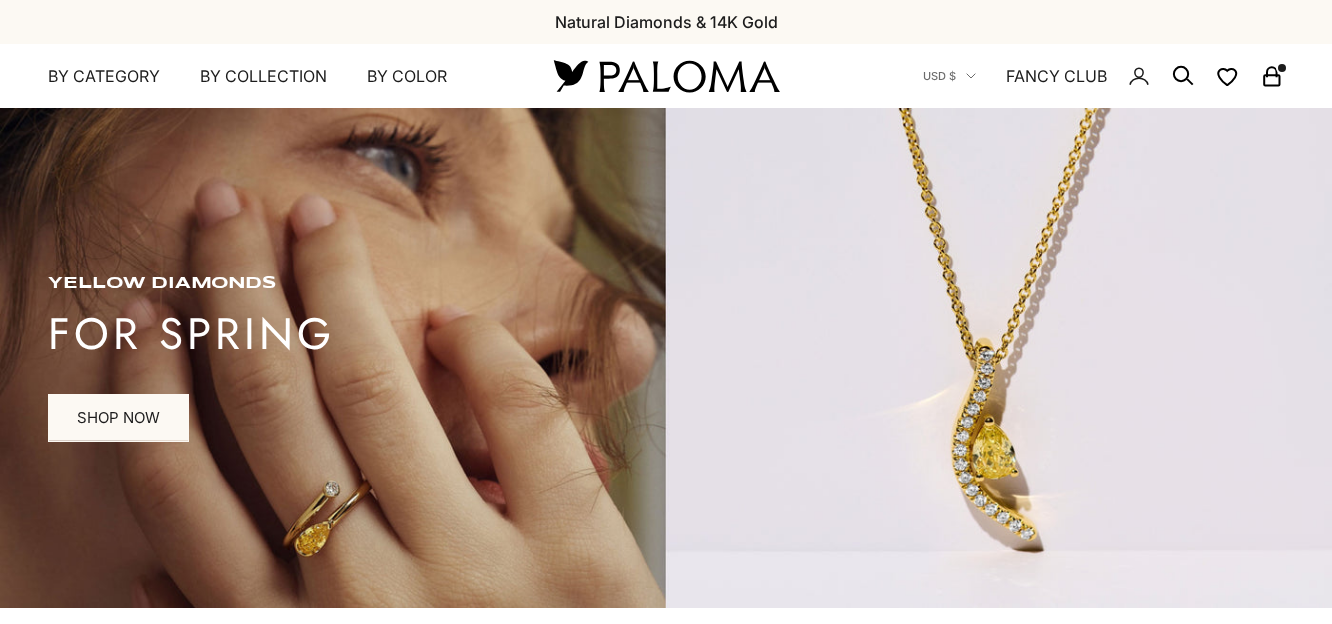 scroll, scrollTop: 0, scrollLeft: 0, axis: both 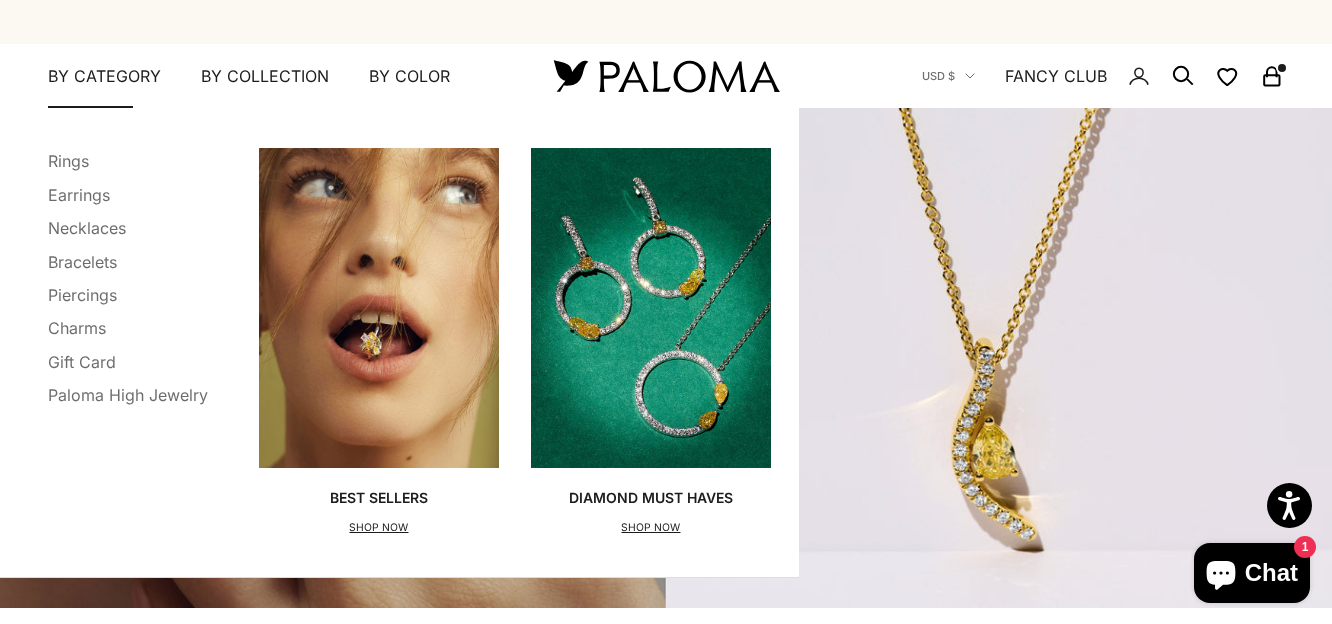 click on "By Category" at bounding box center (104, 77) 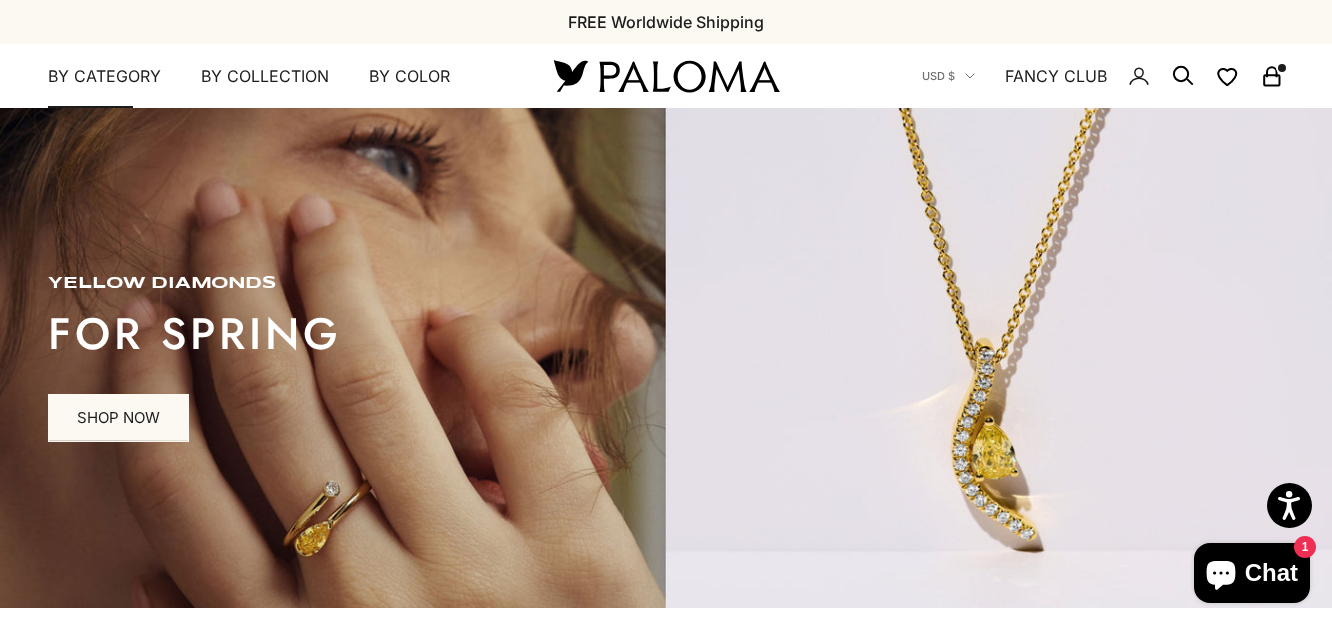 click on "By Category" at bounding box center [104, 77] 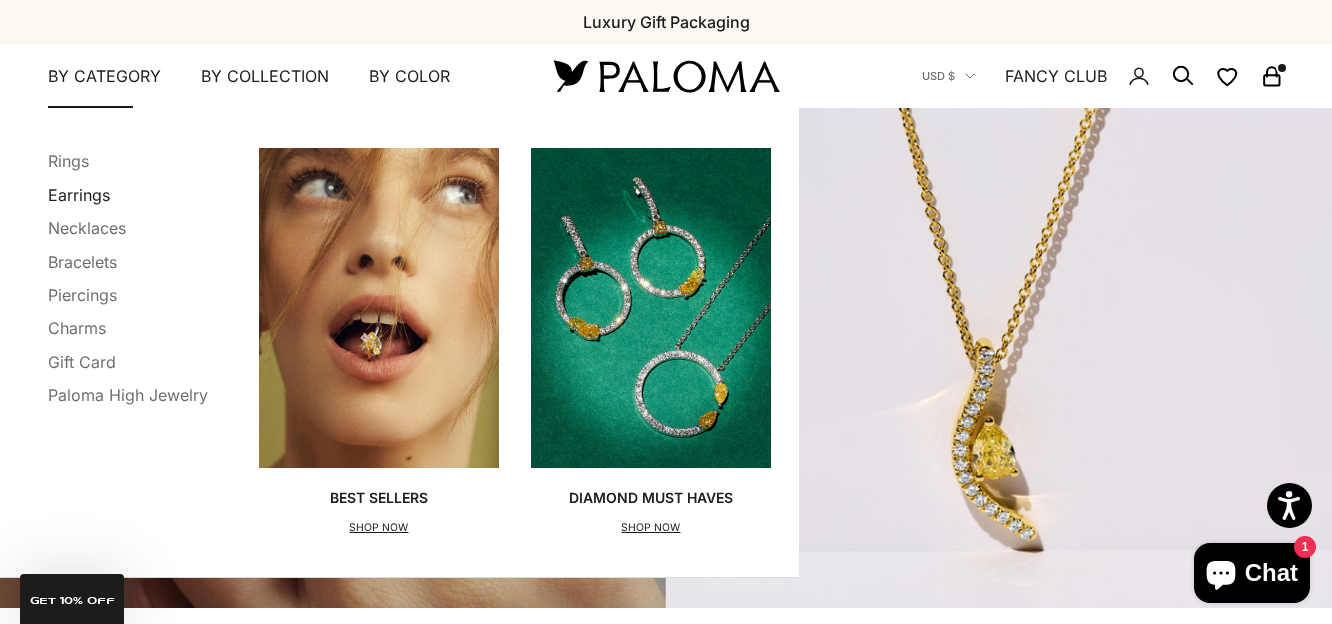 click on "Earrings" at bounding box center (79, 195) 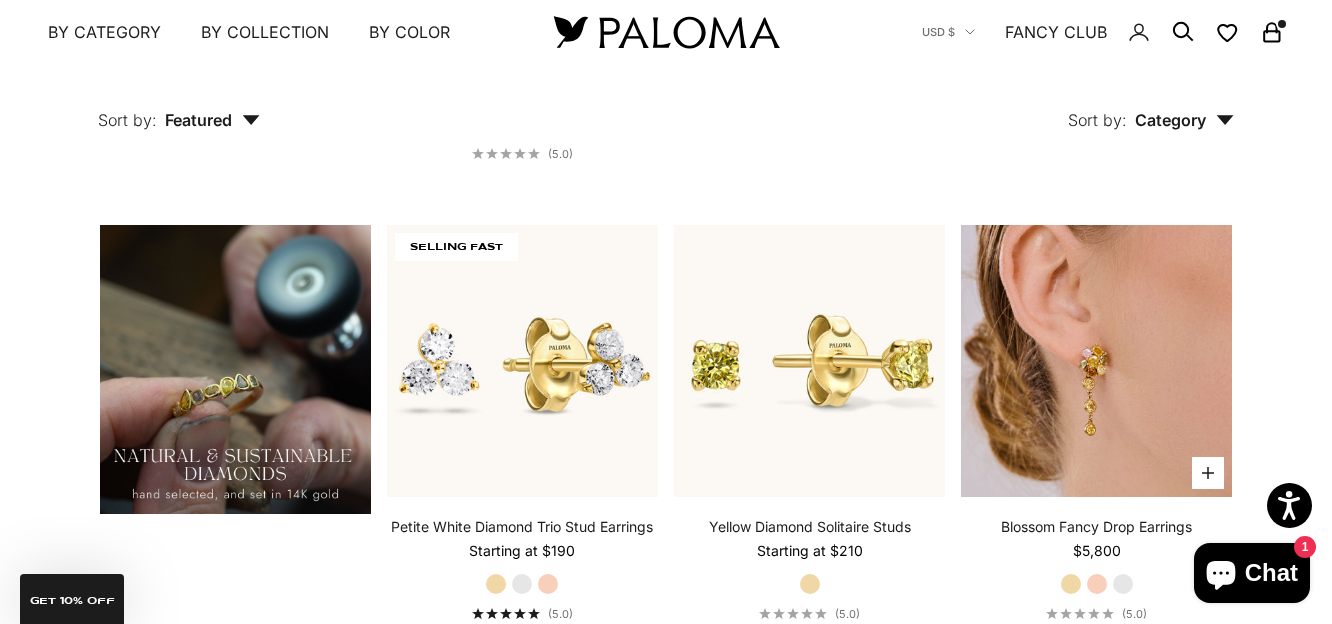 scroll, scrollTop: 1300, scrollLeft: 0, axis: vertical 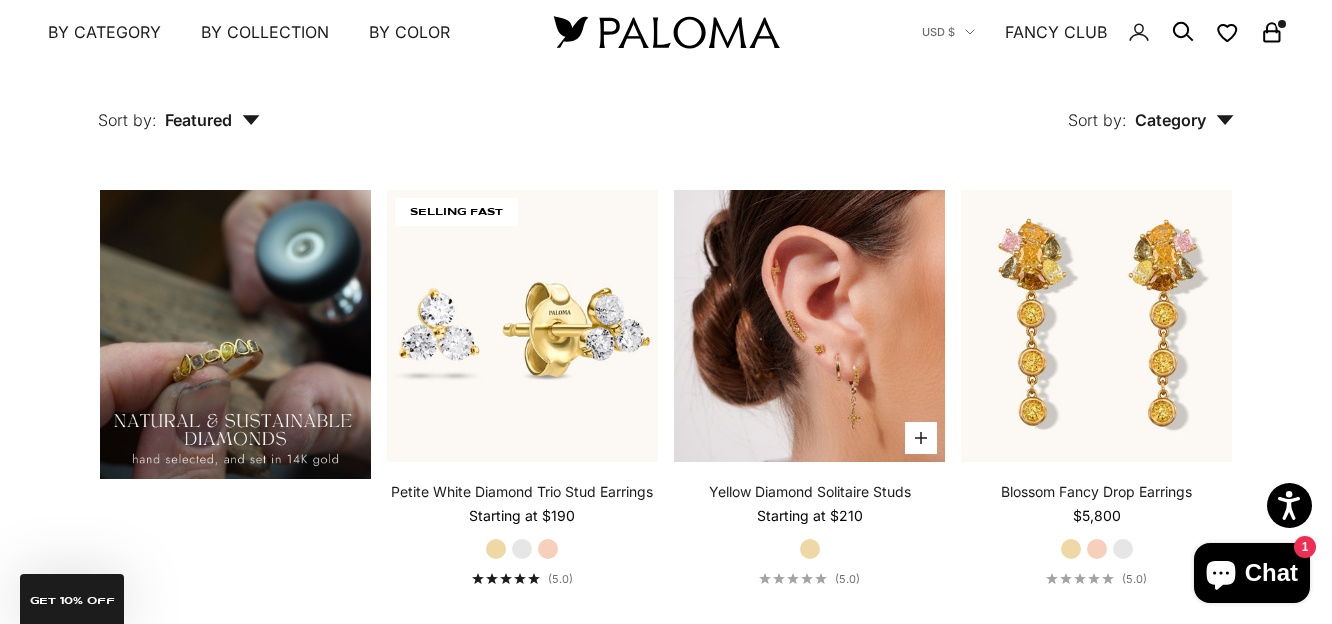 click at bounding box center [809, 325] 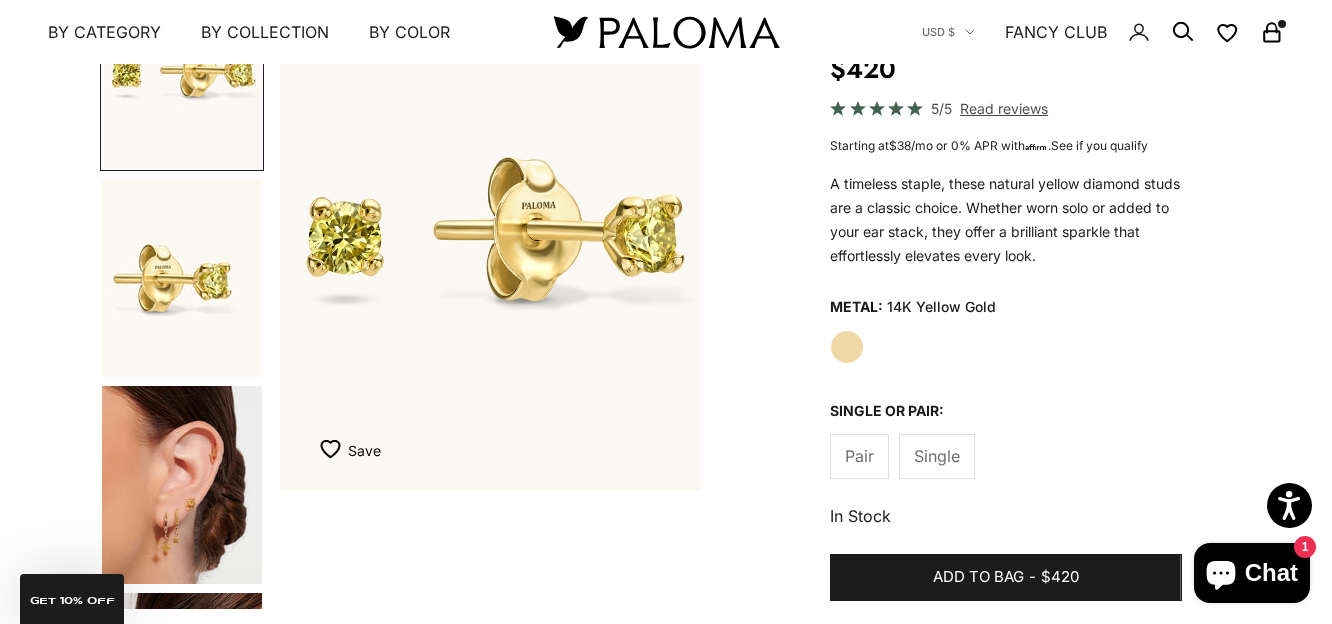 scroll, scrollTop: 300, scrollLeft: 0, axis: vertical 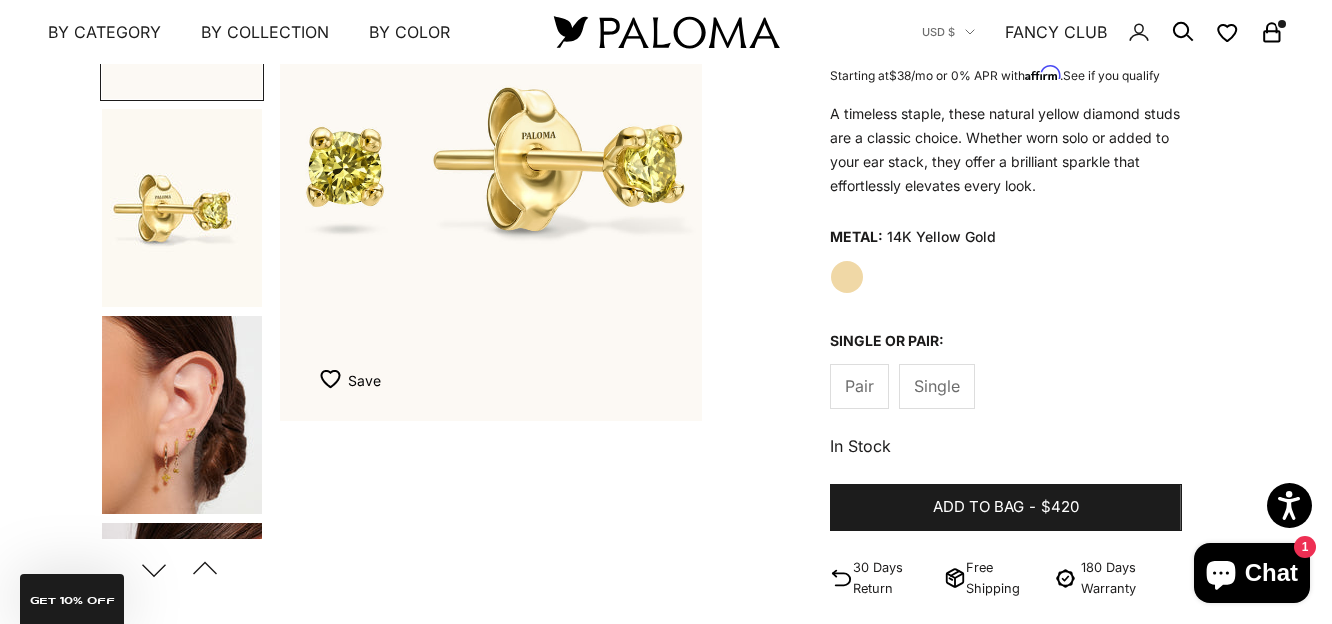 click at bounding box center (182, 415) 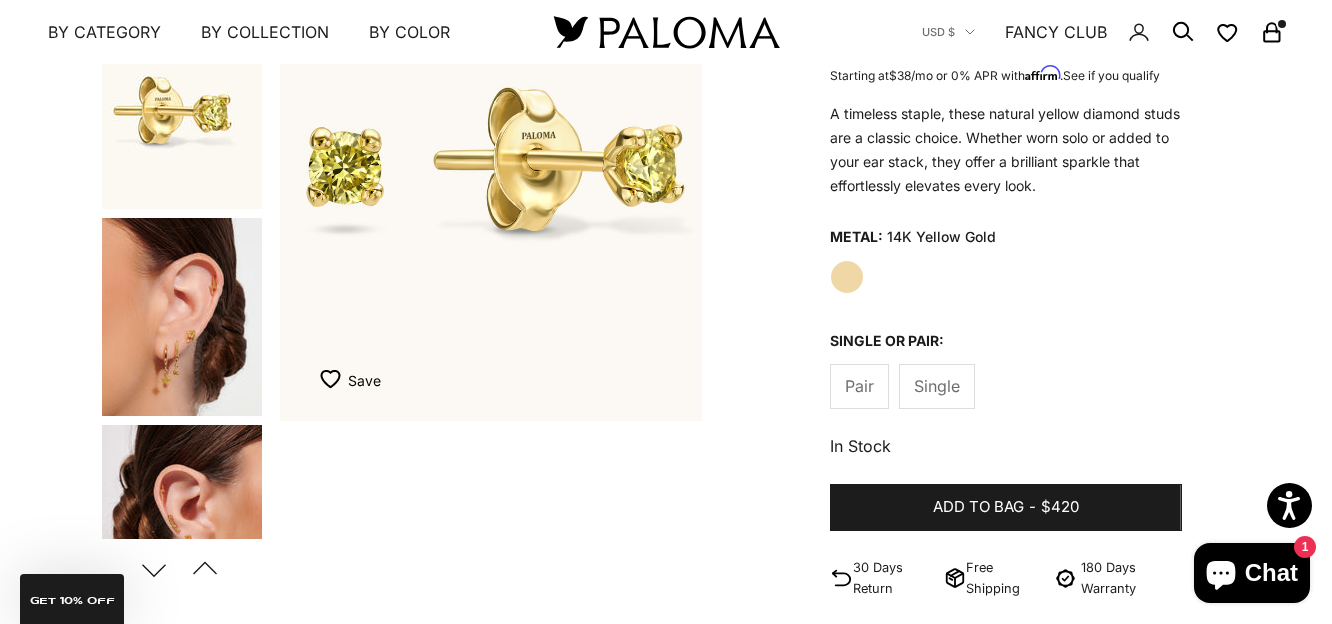 scroll, scrollTop: 0, scrollLeft: 101, axis: horizontal 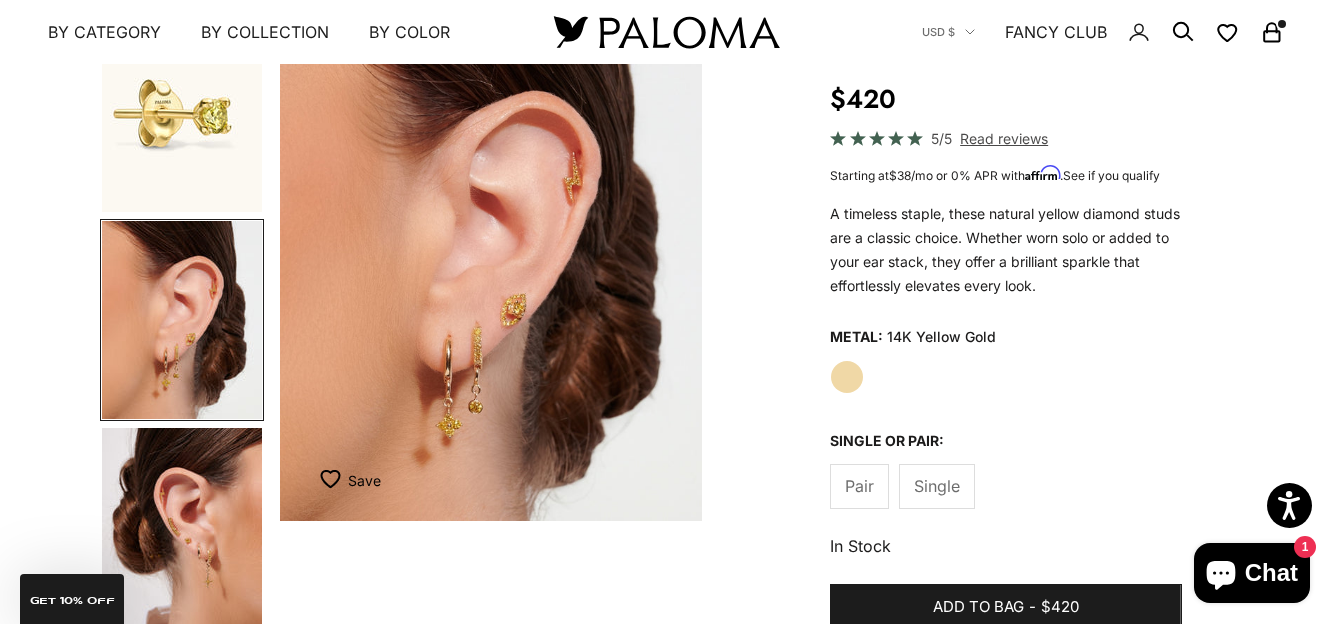 click at bounding box center [491, 260] 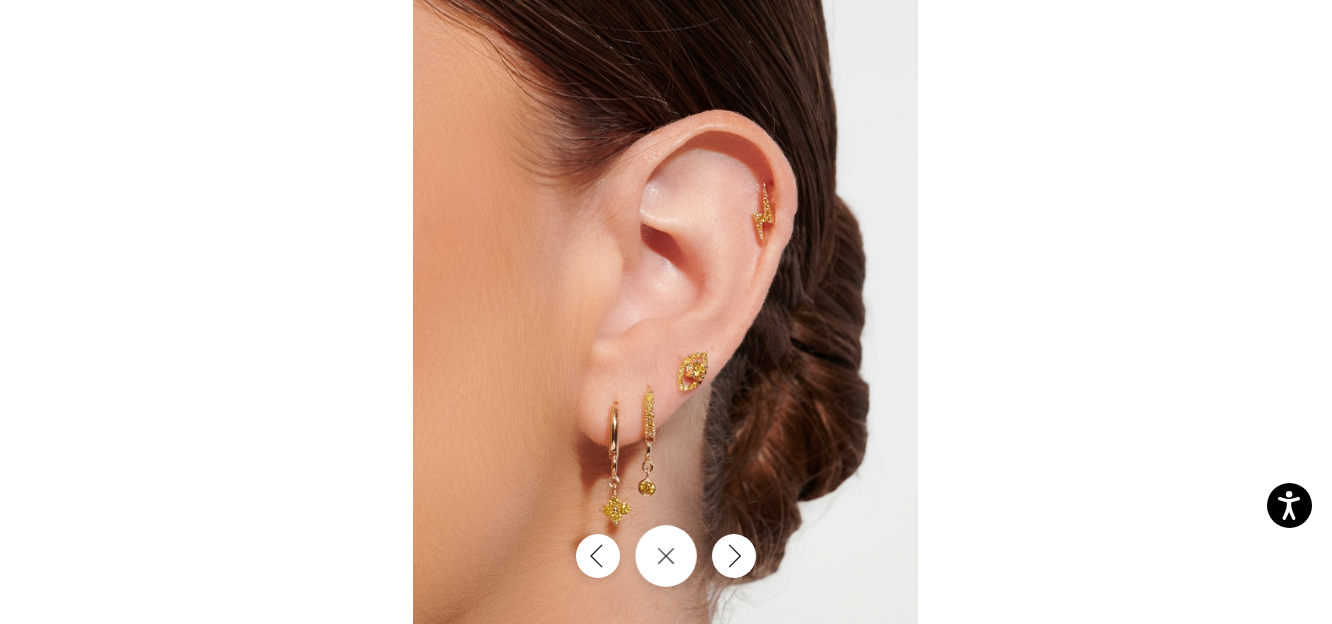 click at bounding box center (666, 556) 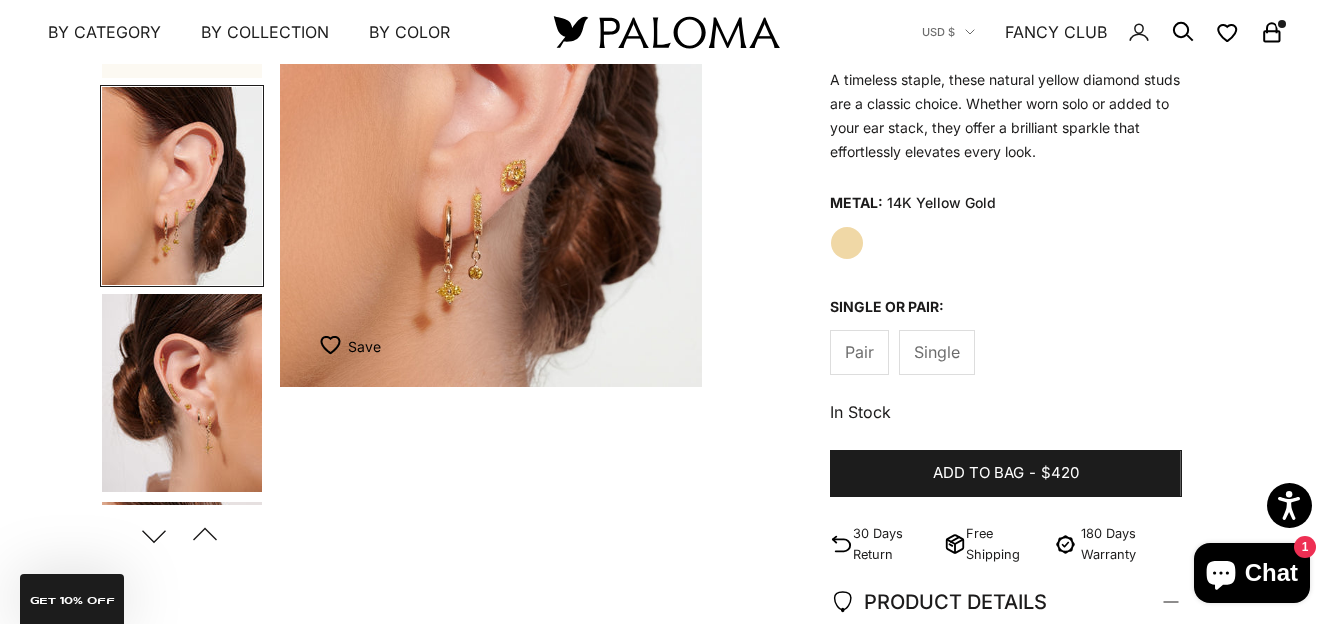 scroll, scrollTop: 400, scrollLeft: 0, axis: vertical 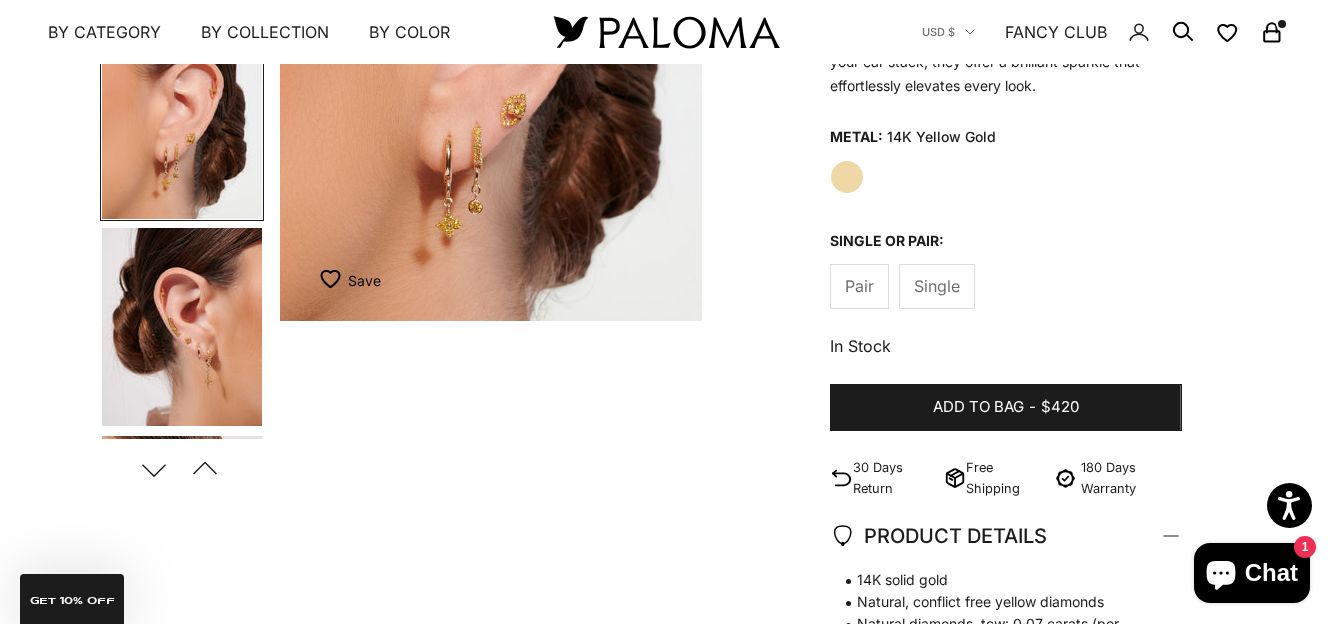 click at bounding box center [182, 327] 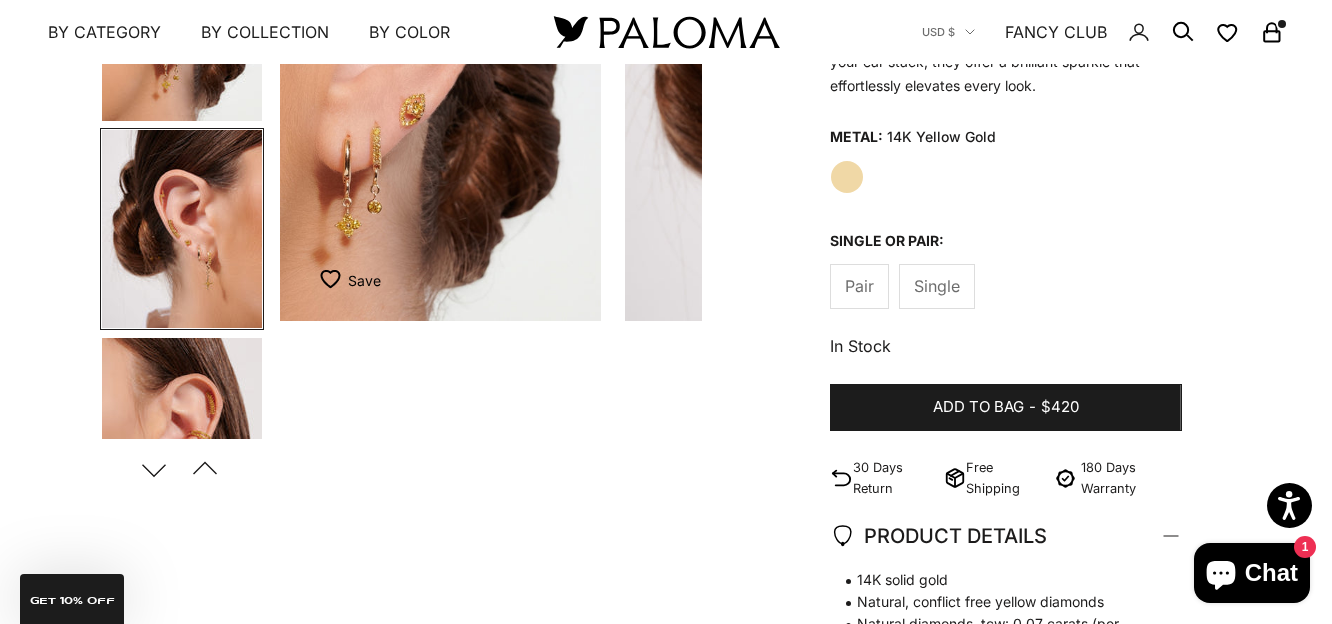 scroll, scrollTop: 390, scrollLeft: 0, axis: vertical 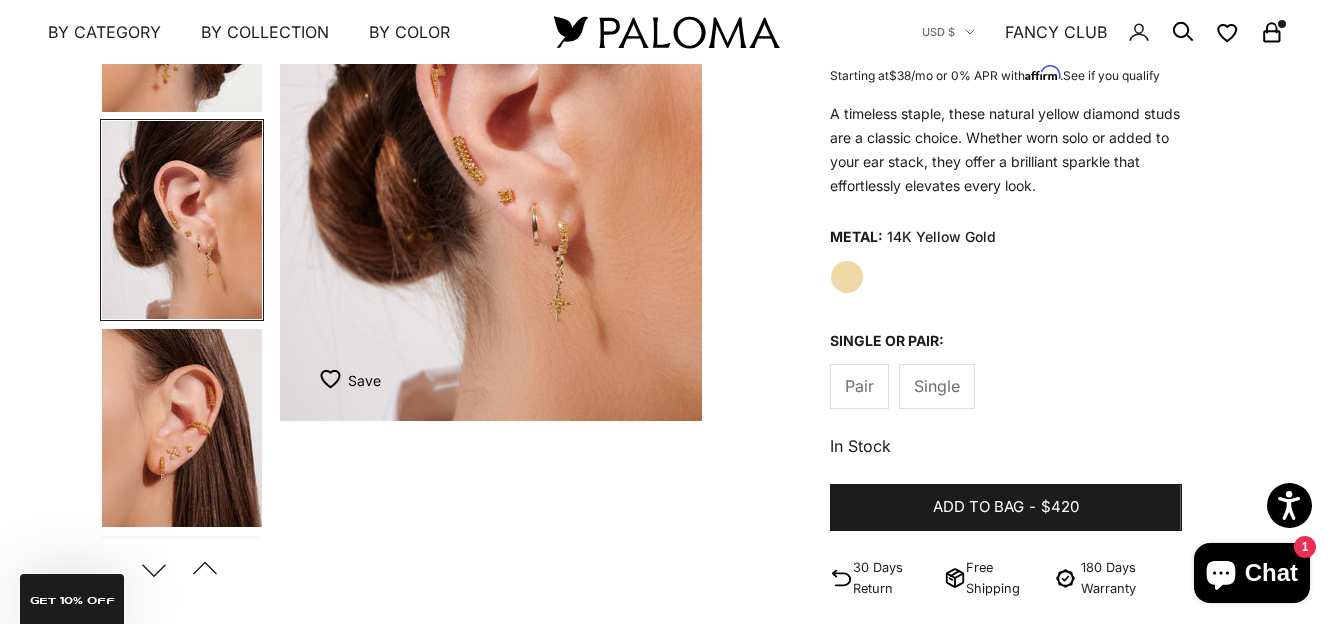 click at bounding box center (490, 160) 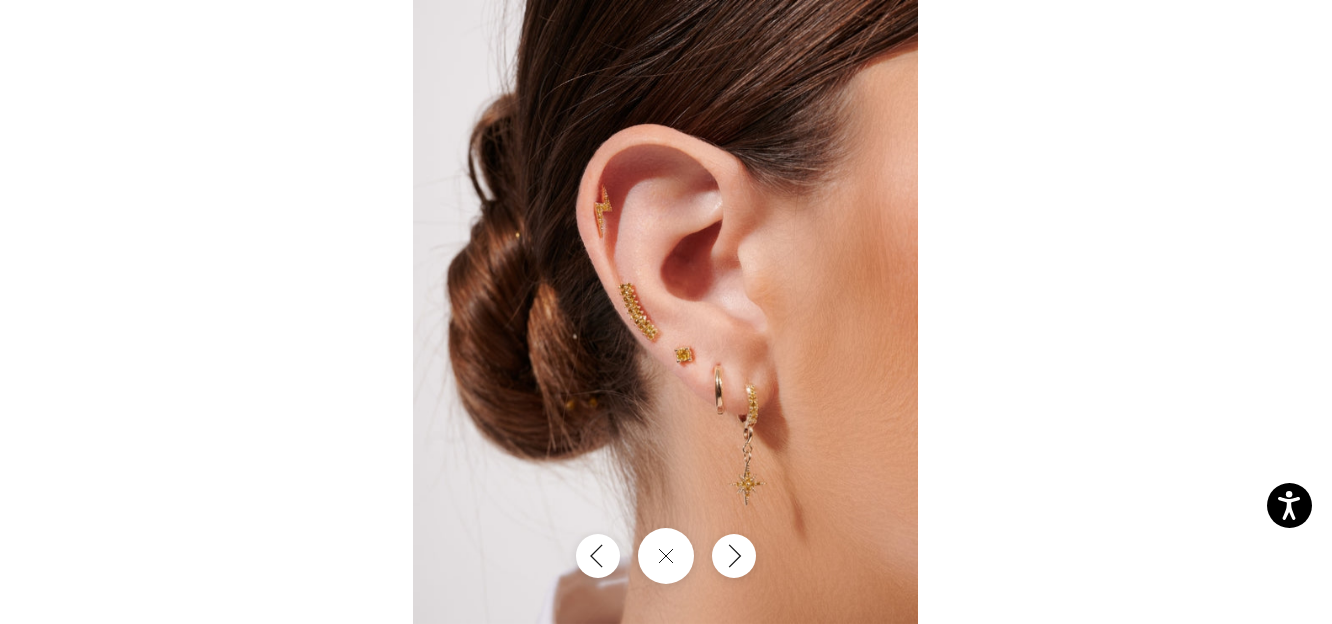 click at bounding box center (665, 312) 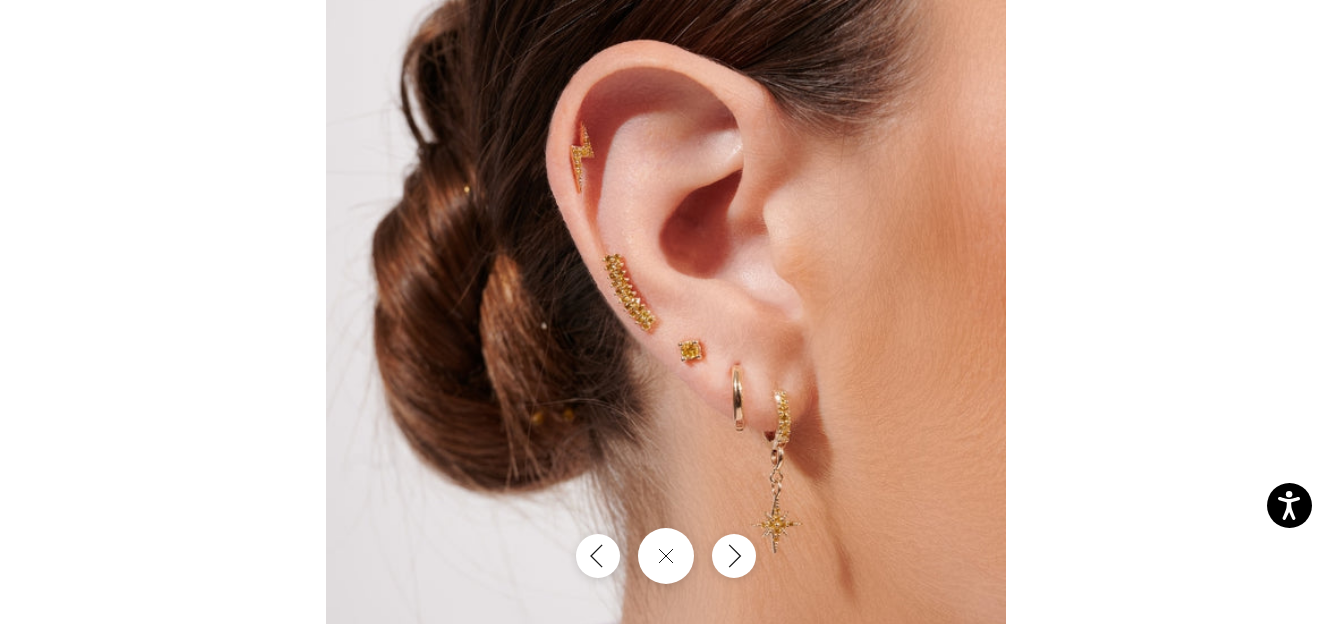 click at bounding box center (666, 293) 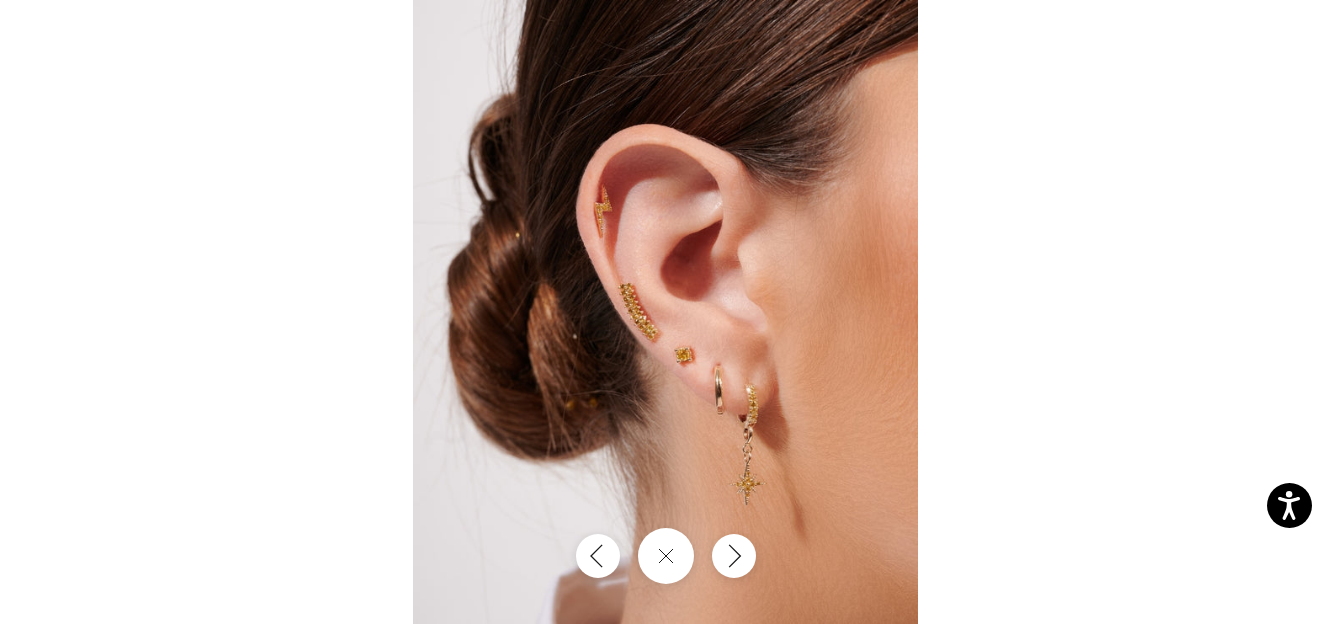 click at bounding box center [665, 312] 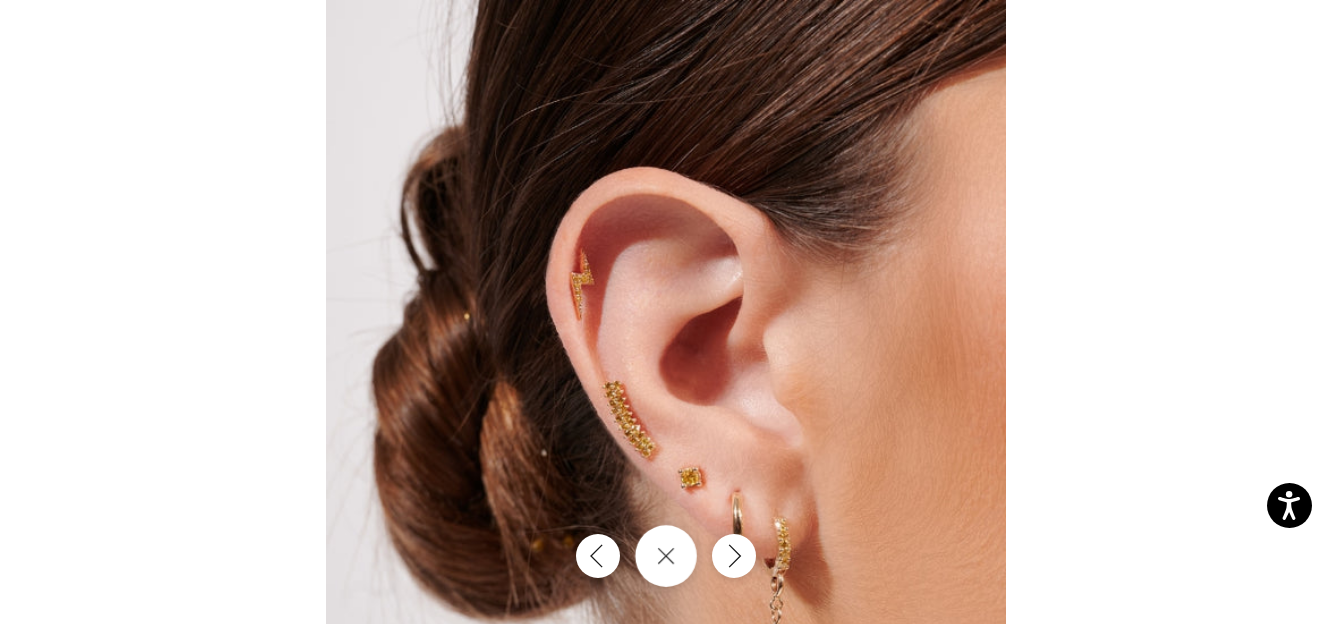 click at bounding box center (666, 556) 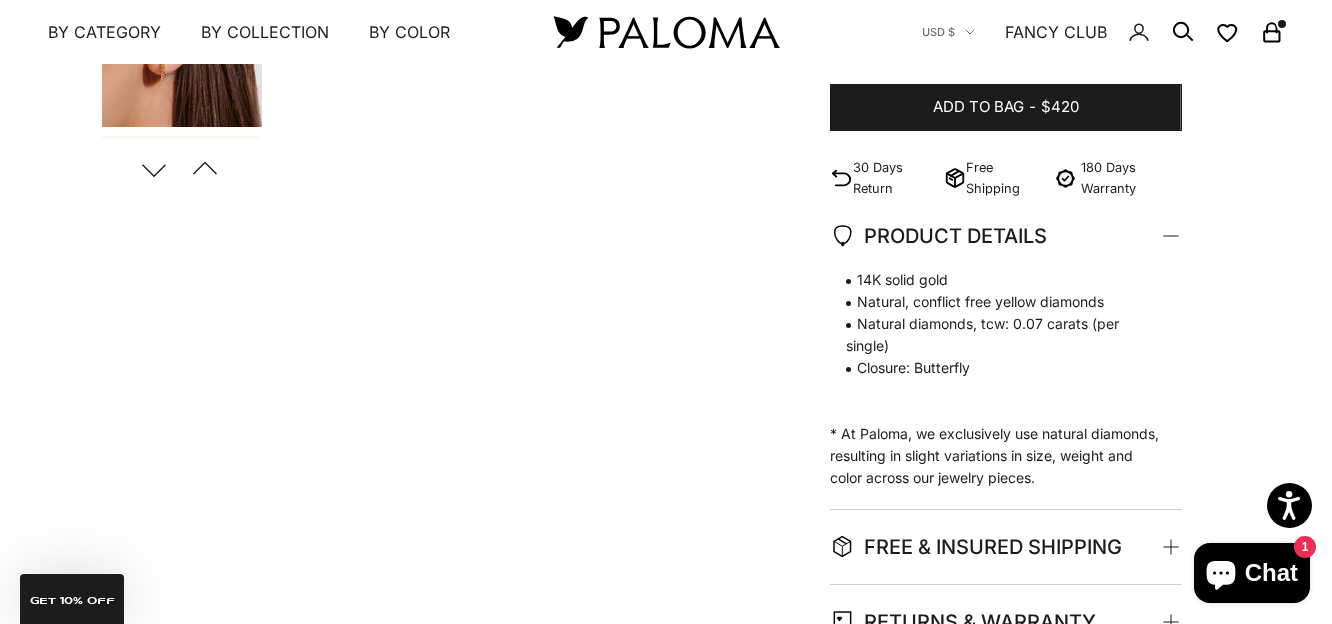 scroll, scrollTop: 0, scrollLeft: 0, axis: both 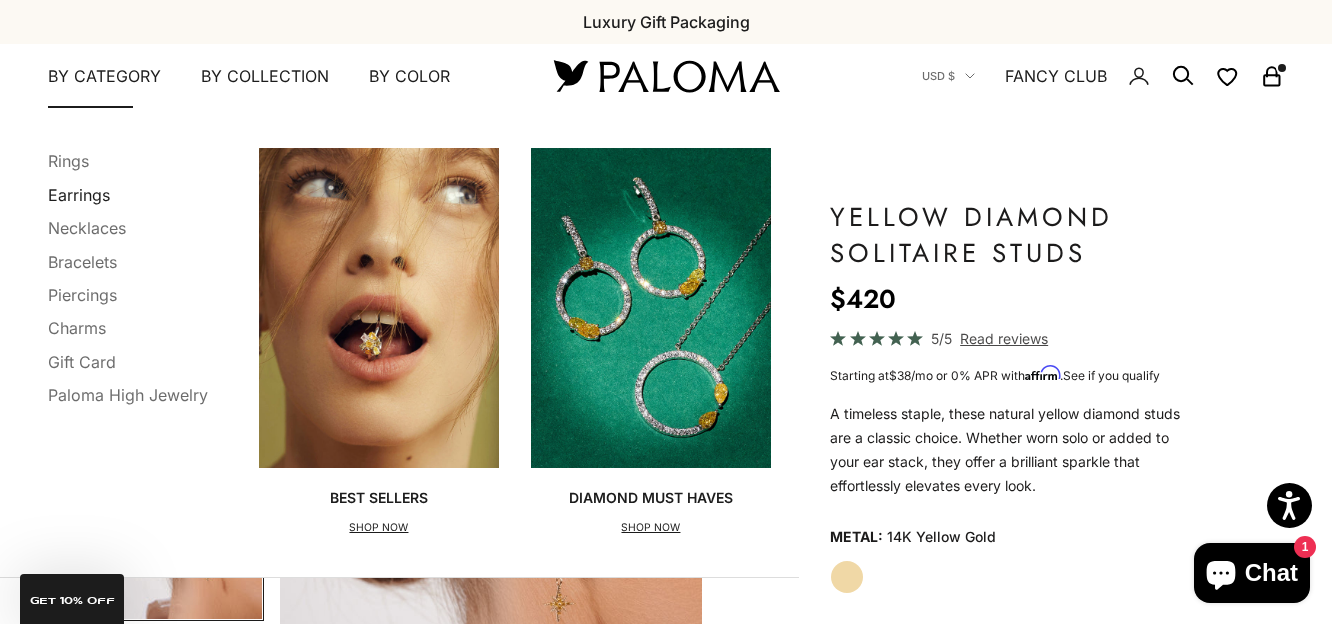 click on "Earrings" at bounding box center (79, 195) 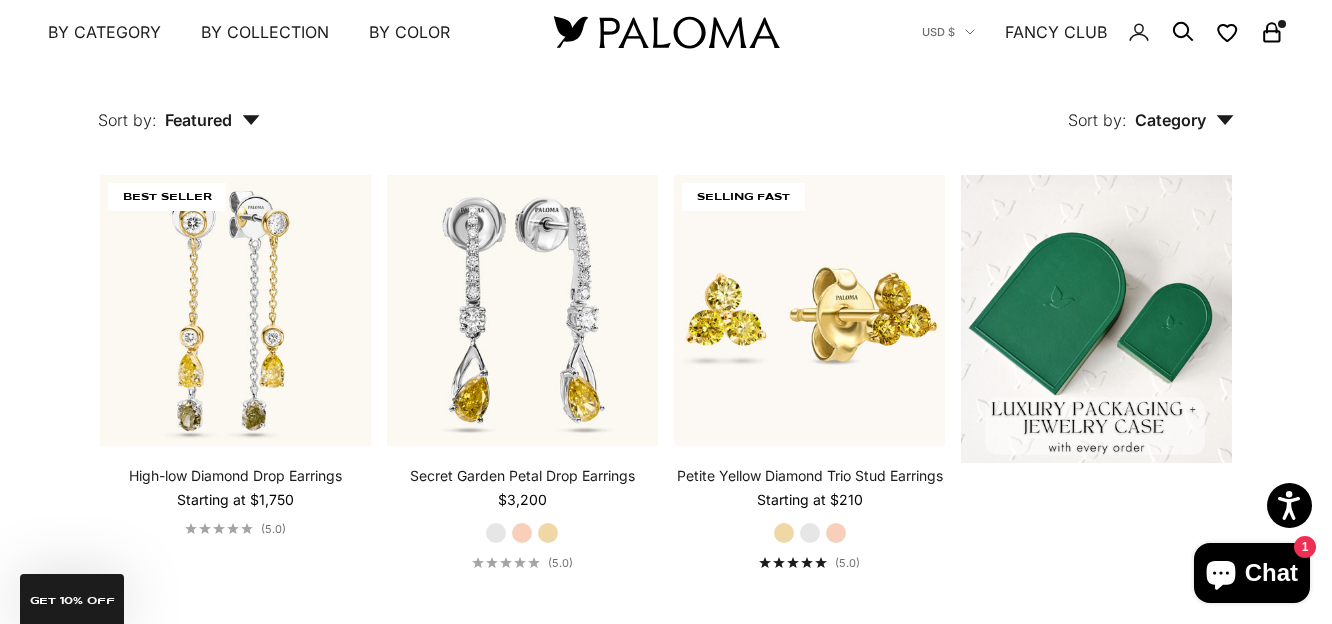 scroll, scrollTop: 400, scrollLeft: 0, axis: vertical 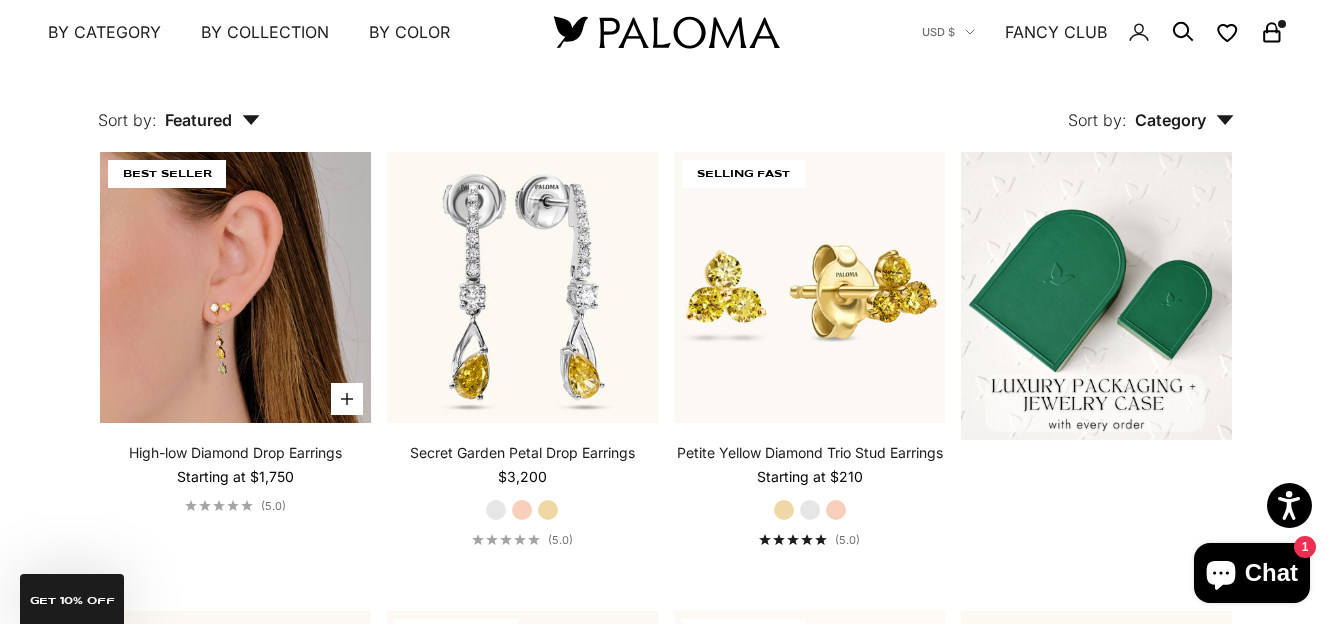 click at bounding box center (235, 287) 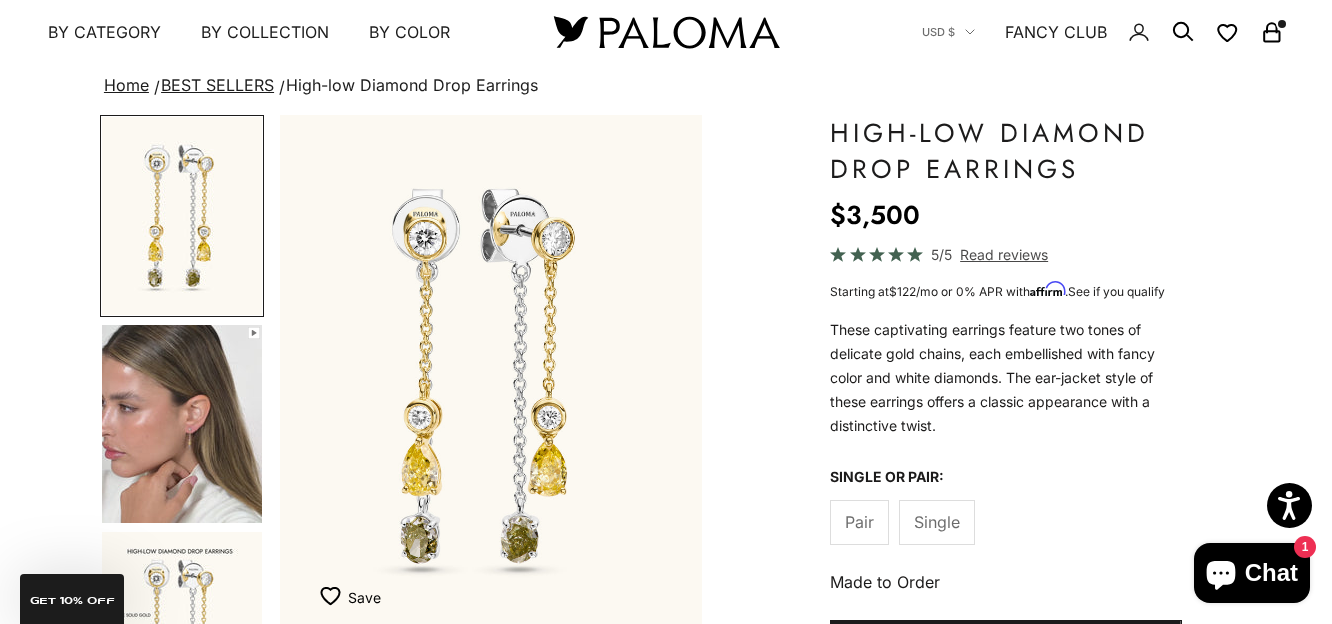 scroll, scrollTop: 100, scrollLeft: 0, axis: vertical 